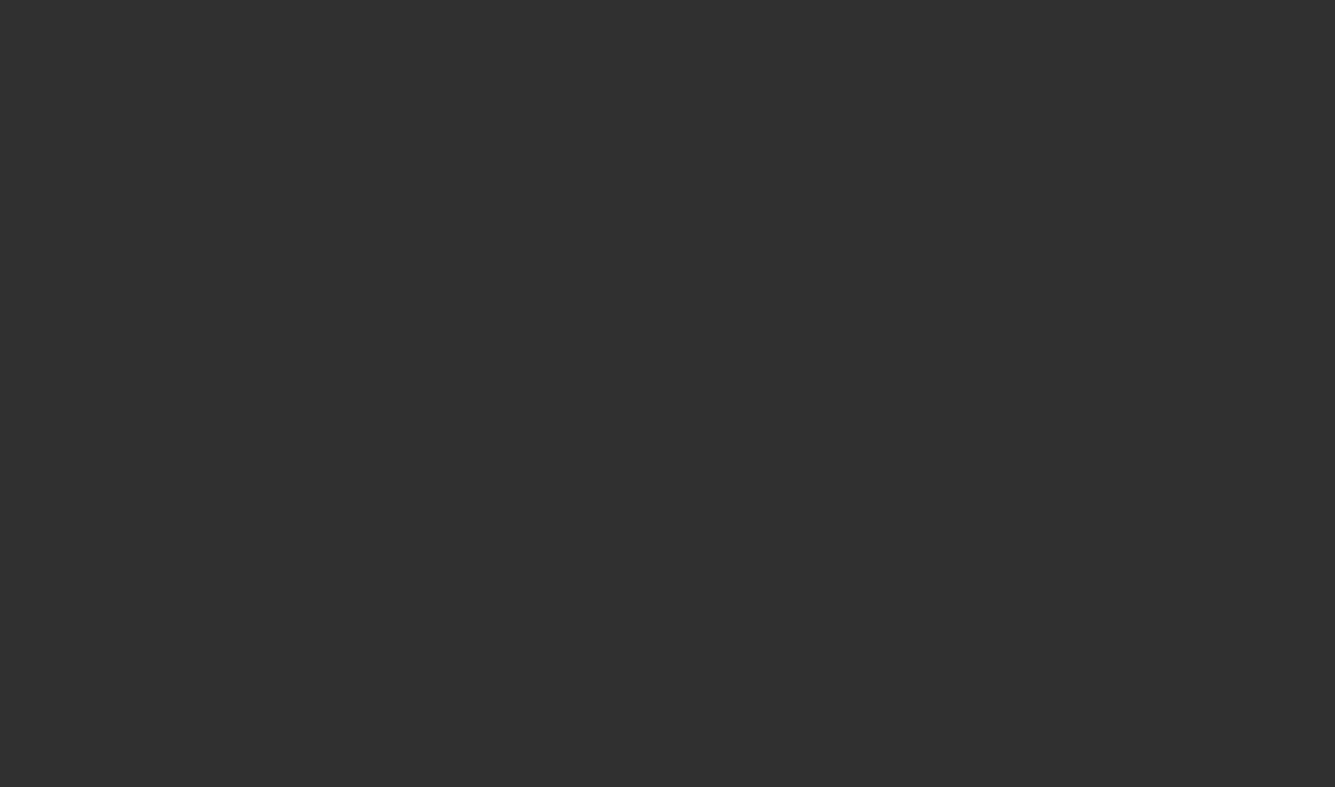 scroll, scrollTop: 0, scrollLeft: 0, axis: both 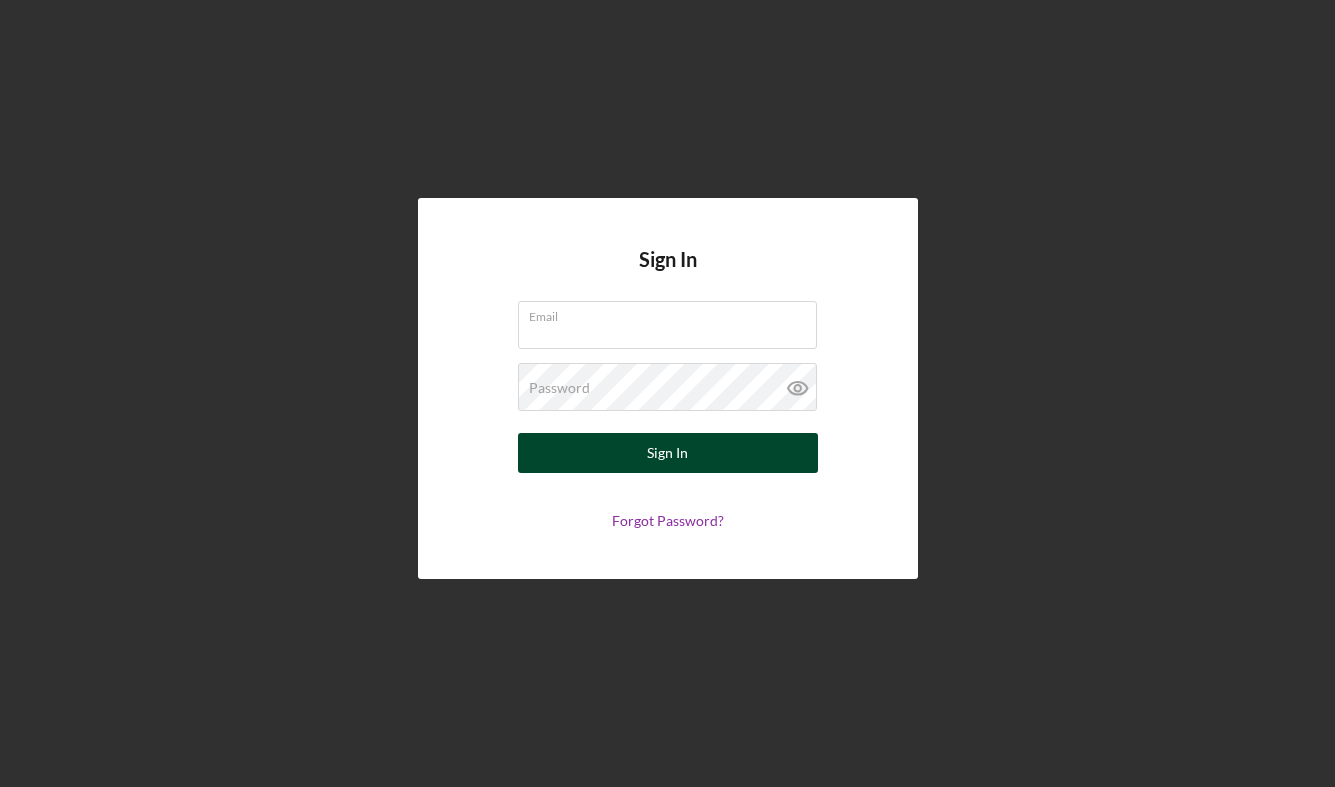 type on "[USERNAME]@[DOMAIN]" 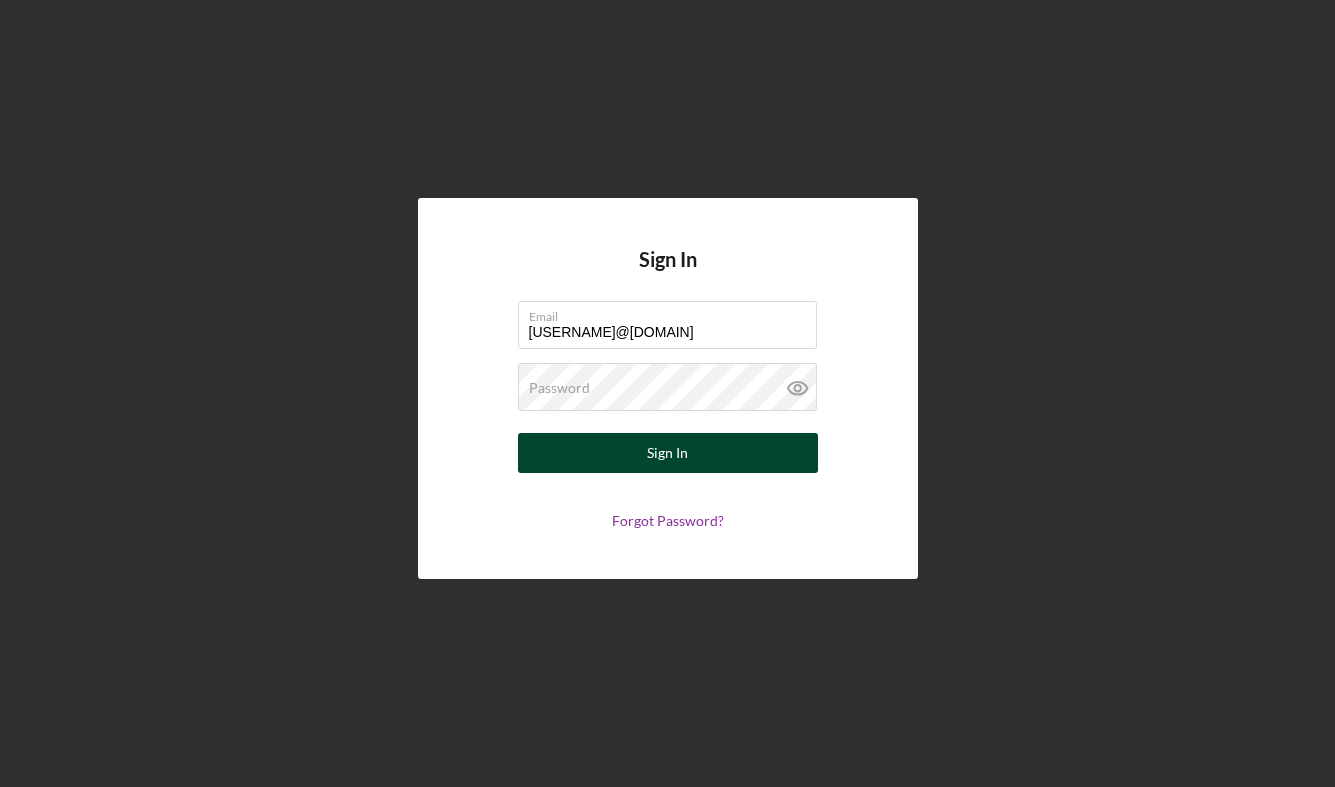click on "Sign In" at bounding box center [667, 453] 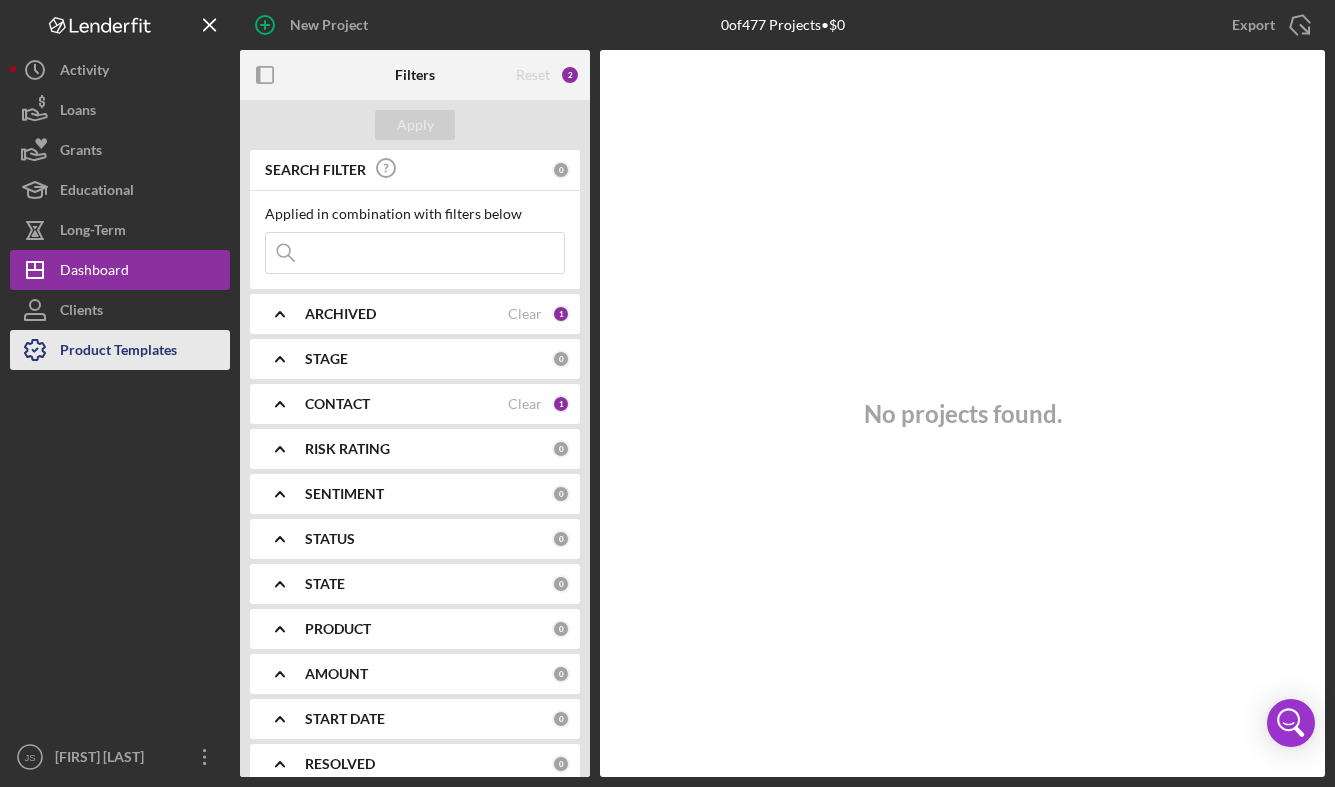 click on "Product Templates" at bounding box center [118, 352] 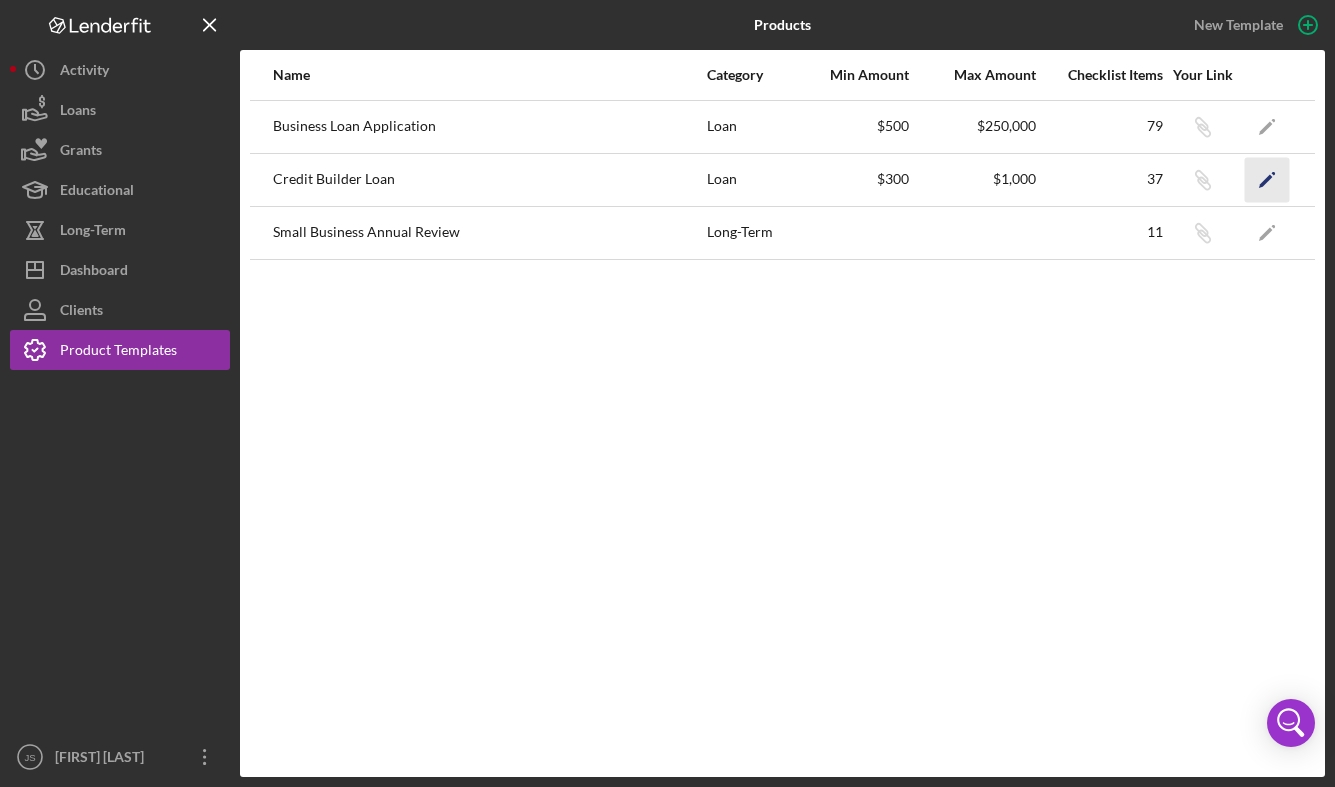 click on "Icon/Edit" 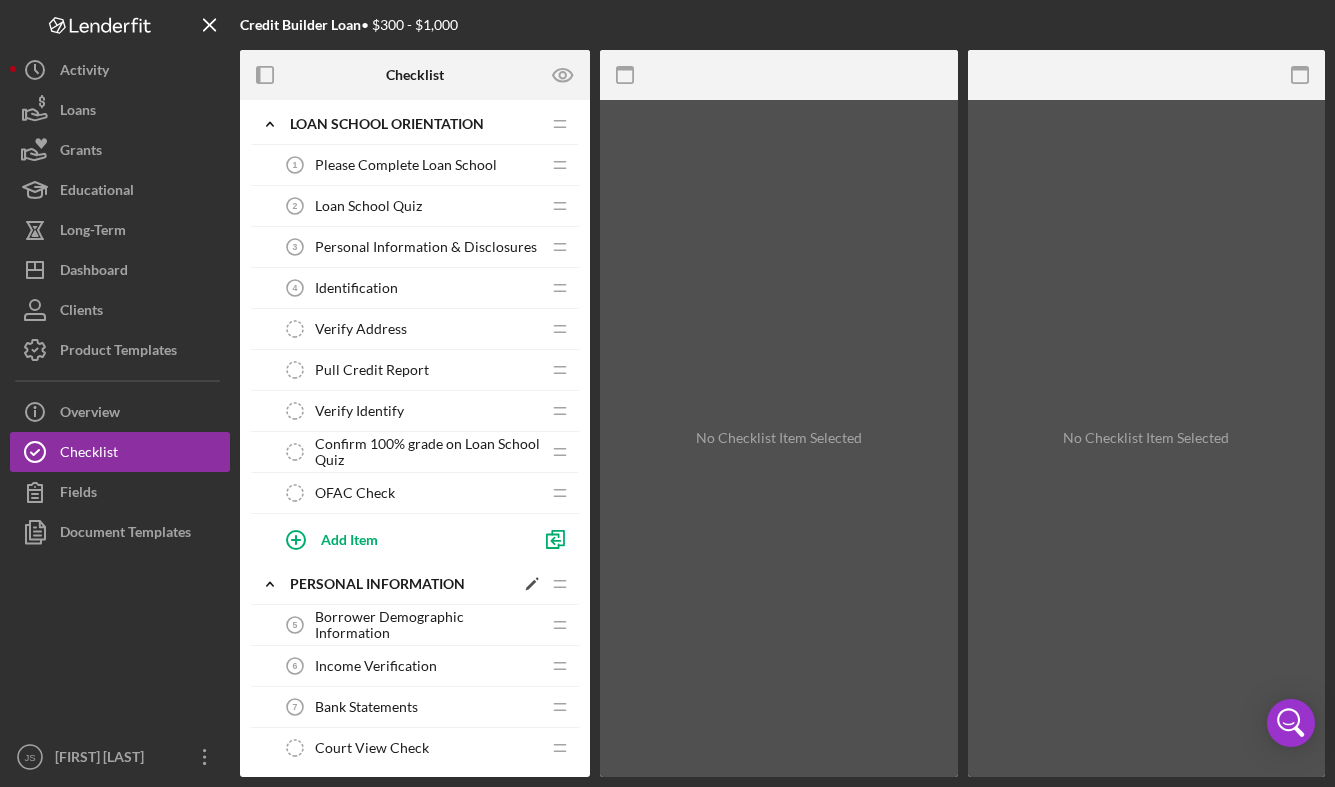 scroll, scrollTop: 0, scrollLeft: 0, axis: both 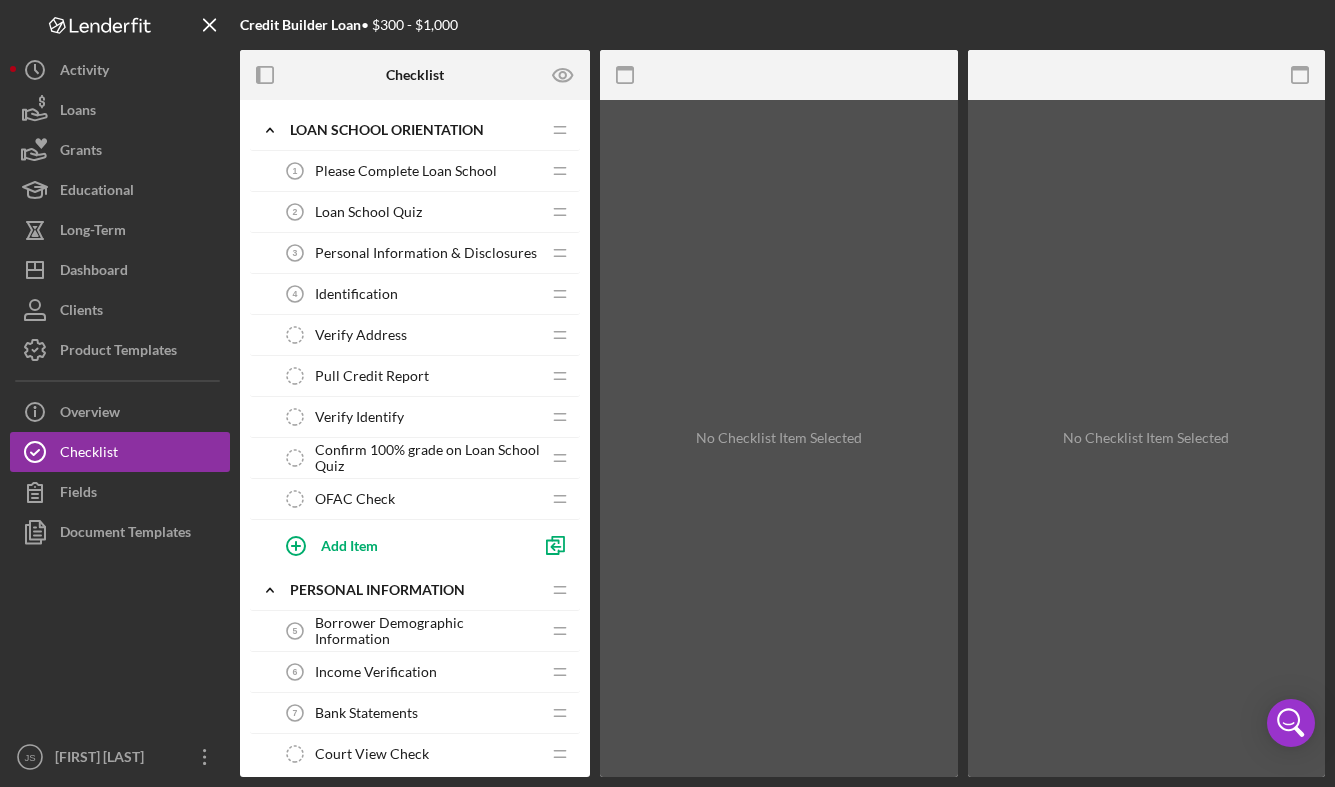 click on "Income Verification" at bounding box center (376, 672) 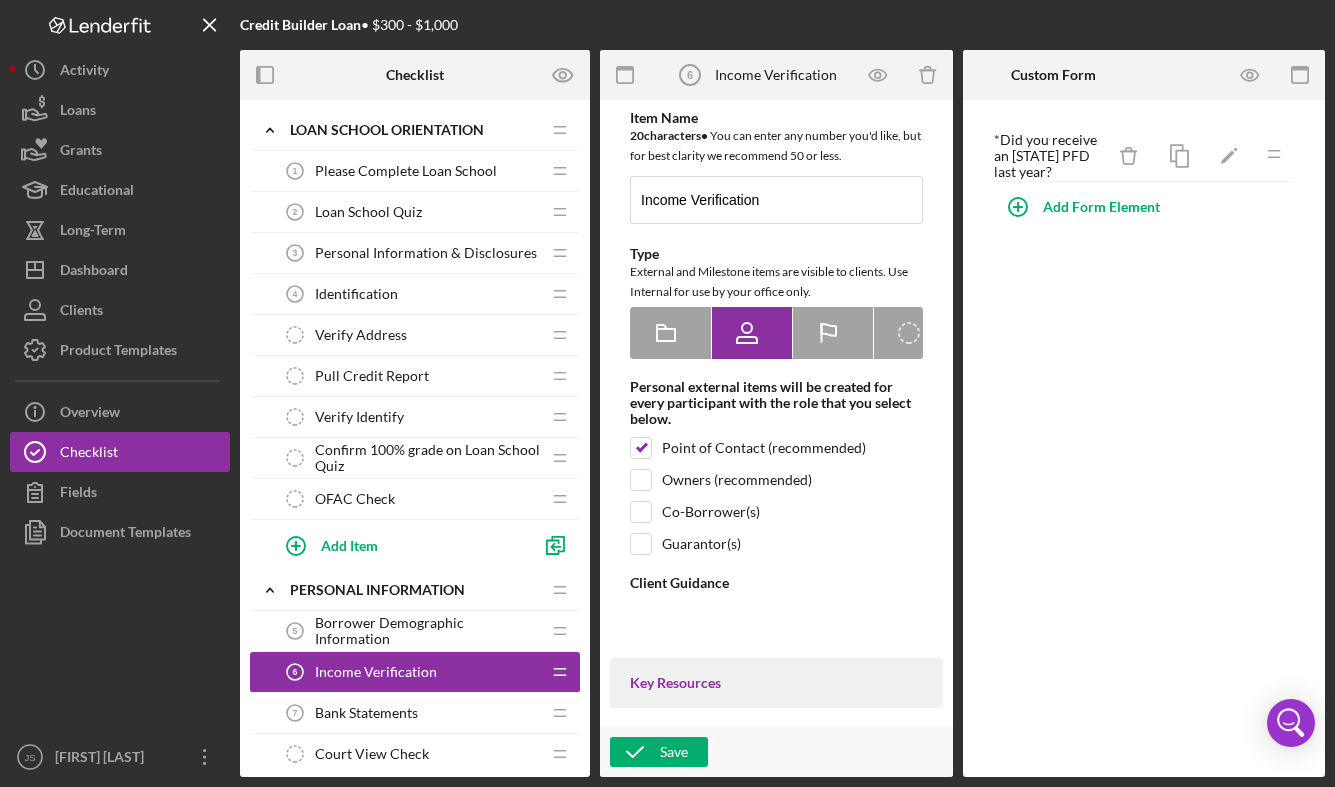 type on "<div>
<p data-start="126" data-end="314">Please upload your most recent documentation of income. This may include pay stubs, disability benefits, tribal dividends, child support, Social Security, or other sources of income.</p>
<p data-start="316" data-end="418">&nbsp;</p>
<p data-start="316" data-end="418">If you do not currently have income to report, please provide a brief explanation in the comment box above and proceed to the next step.</p>
</div>
<div>&nbsp;</div>" 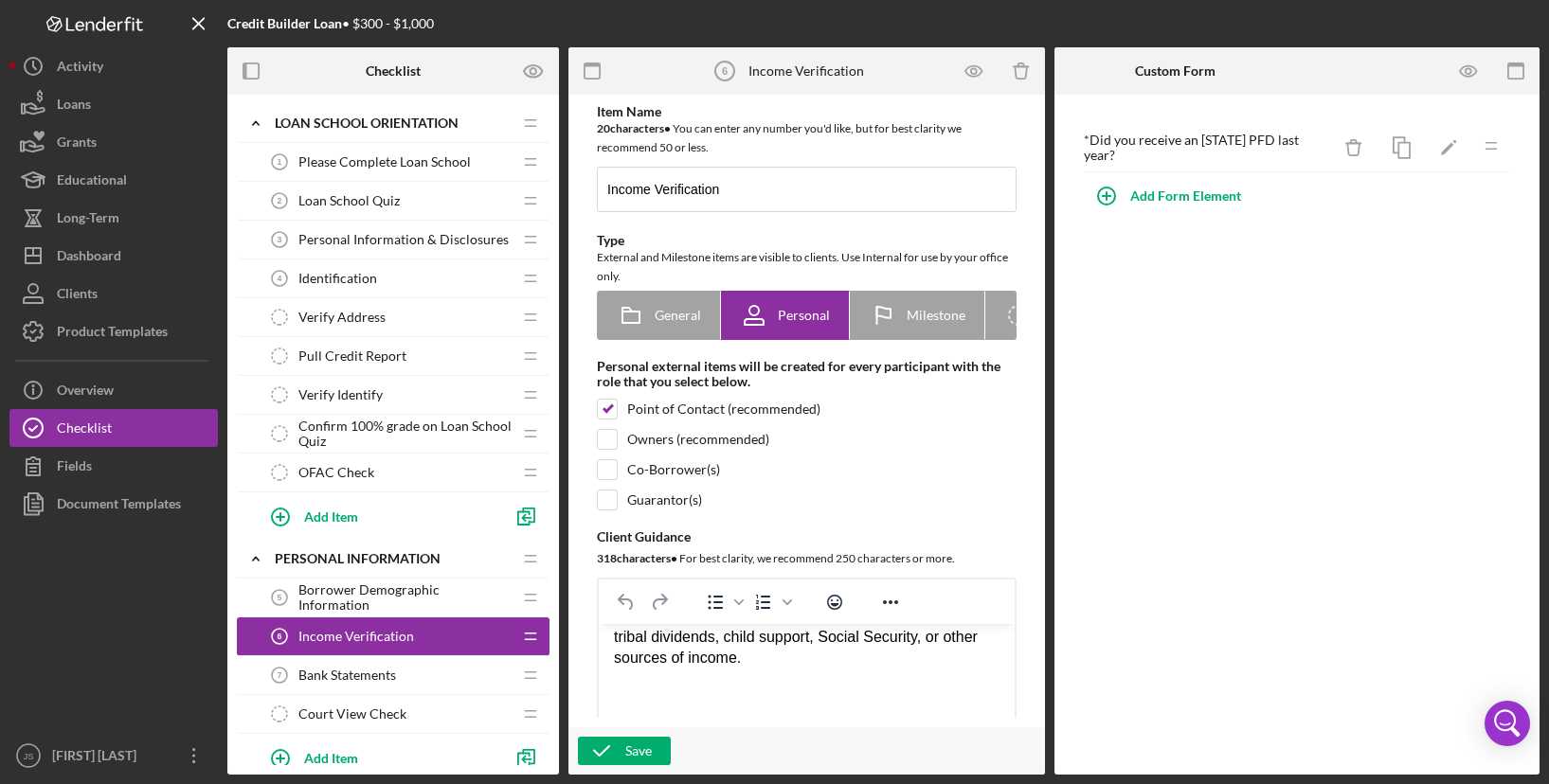 scroll, scrollTop: 0, scrollLeft: 0, axis: both 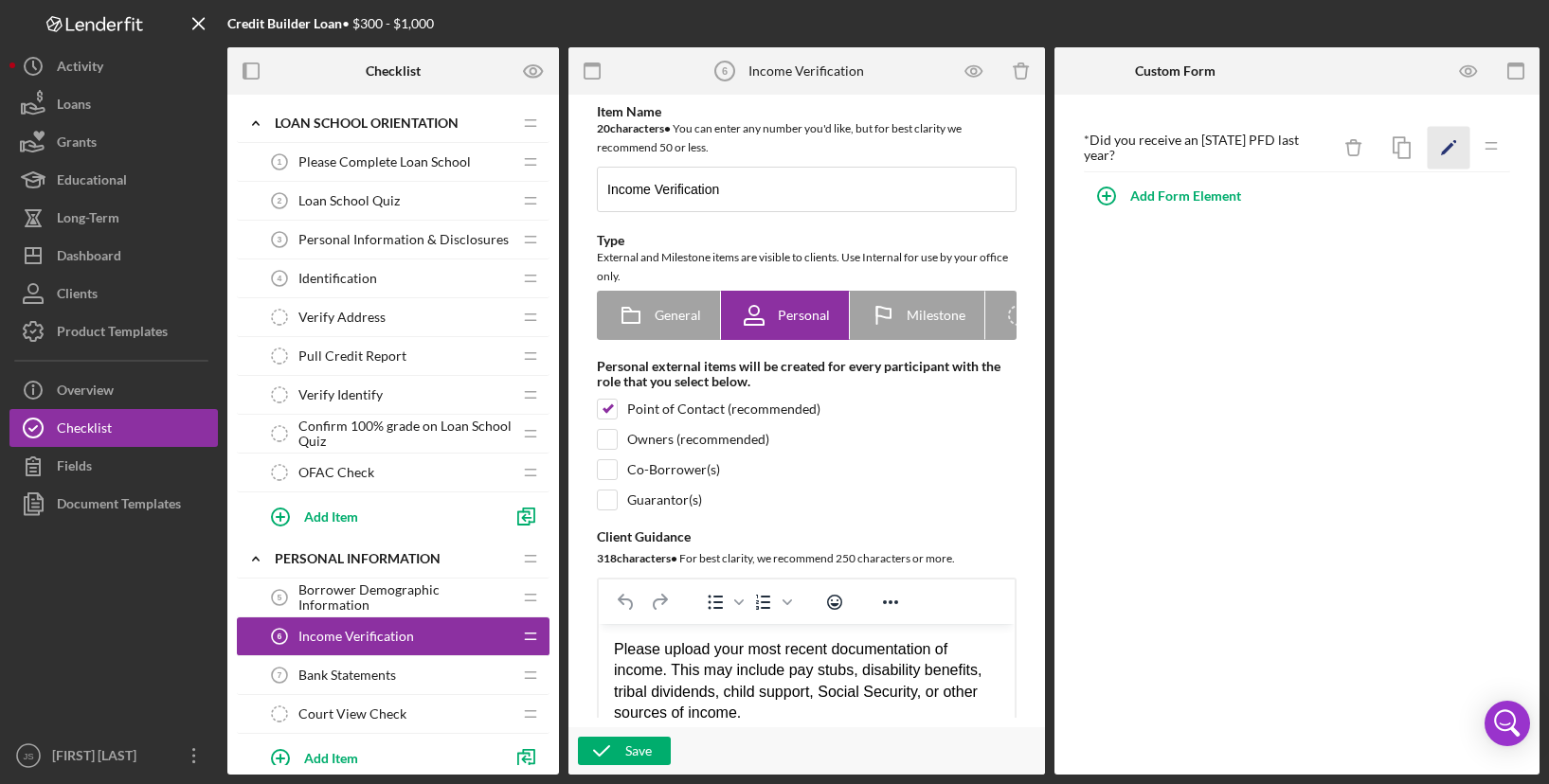click on "Icon/Edit" 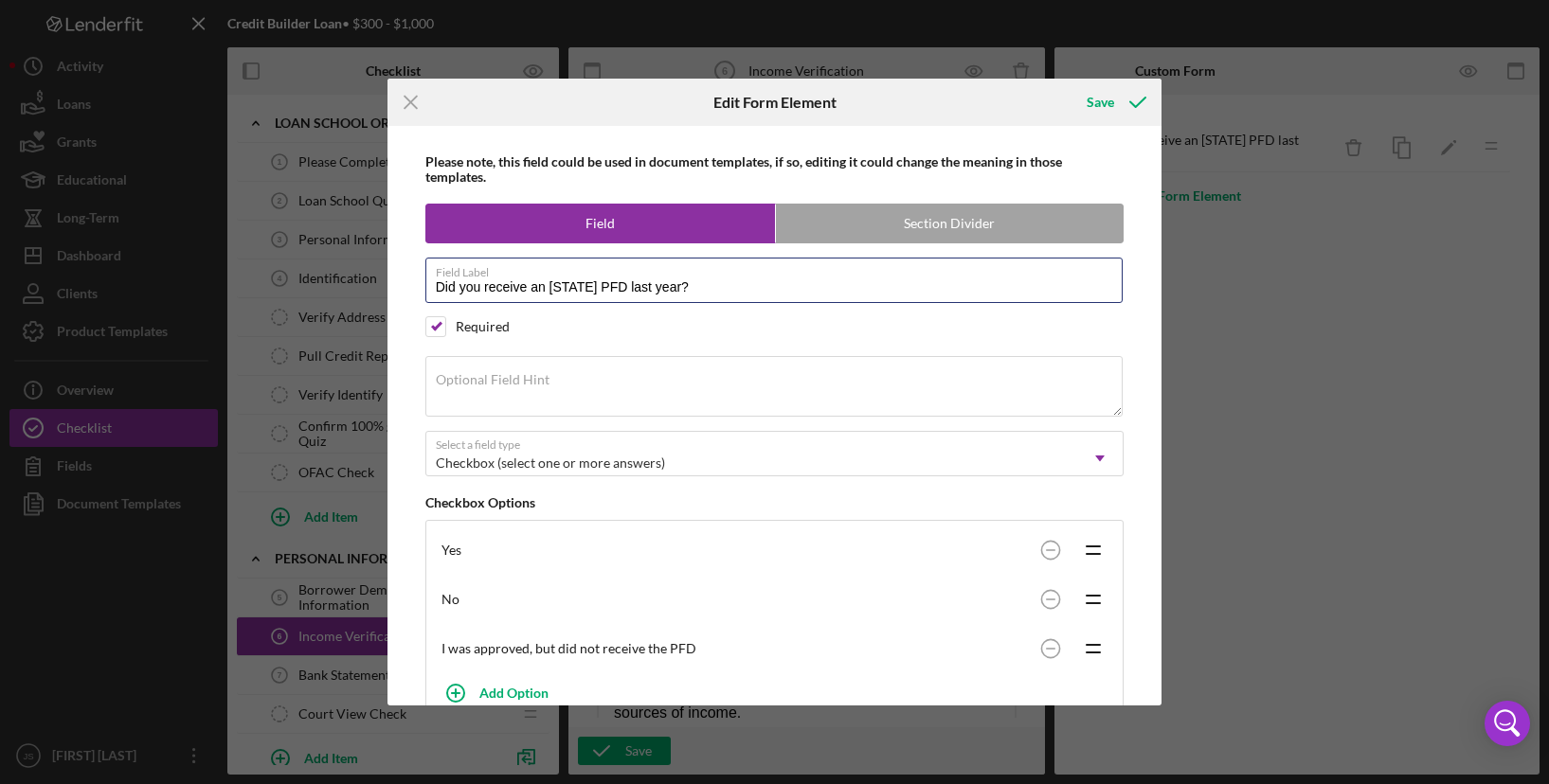 drag, startPoint x: 676, startPoint y: 279, endPoint x: 421, endPoint y: 277, distance: 255.00784 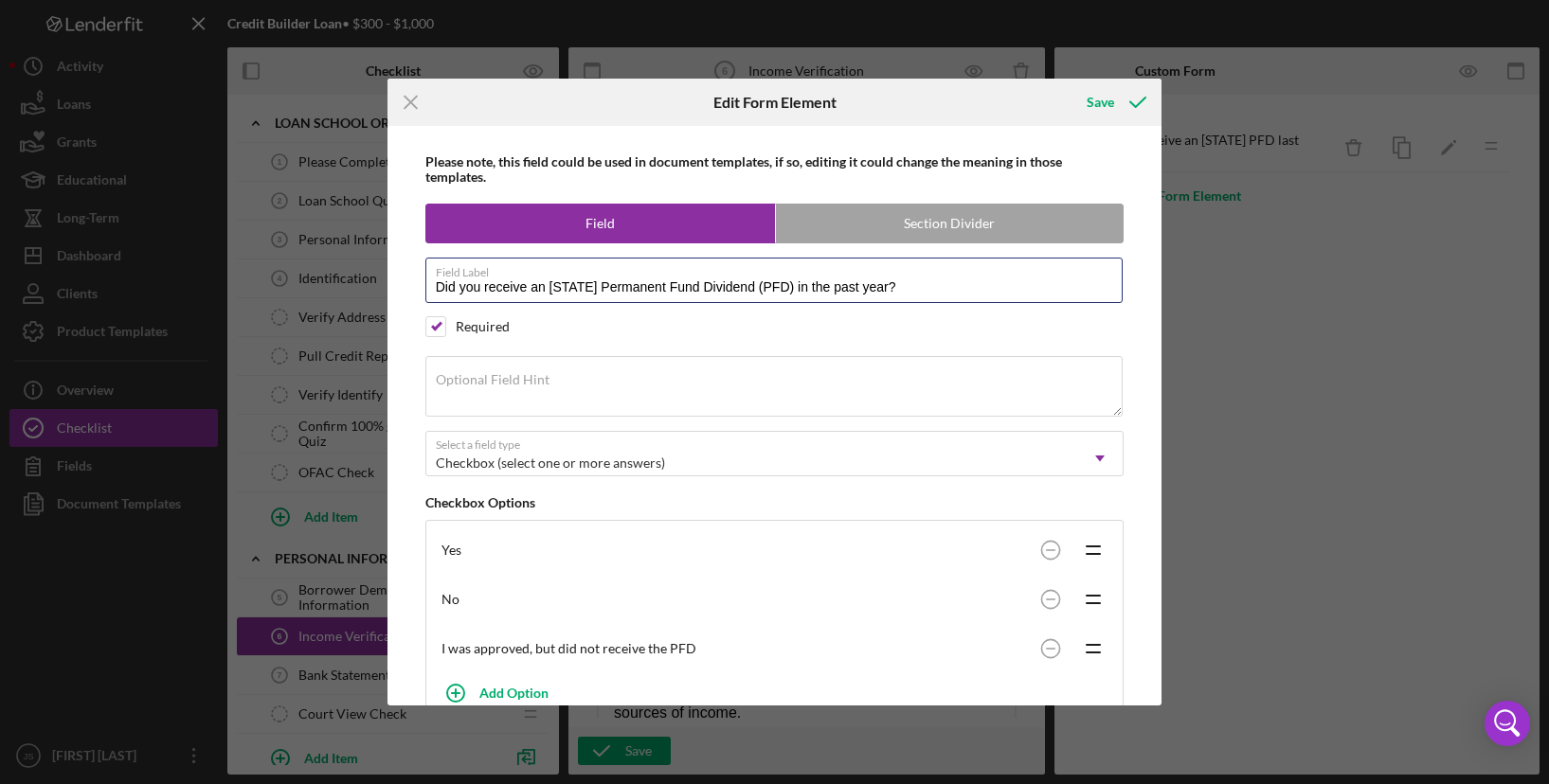 type on "Did you receive an [STATE] PFD last year?" 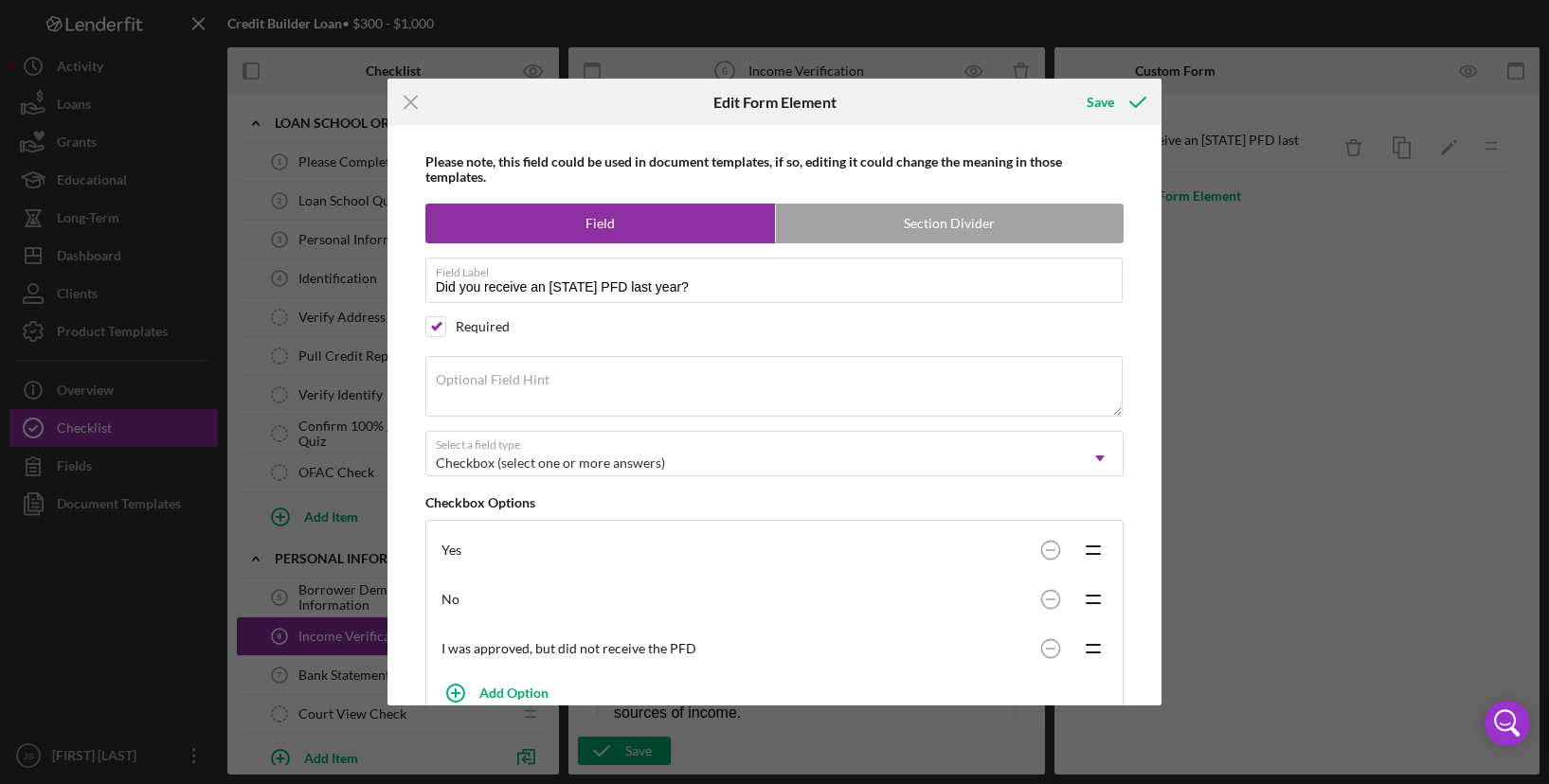 click on "Icon/Menu Close Edit Form Element Save Please note, this field could be used in document templates, if so, editing it could change the meaning in those templates. Field Section Divider Field Label Did you receive an [STATE] PFD last year? Required Optional Field Hint Select a field type Checkbox (select one or more answers) Icon/Dropdown Arrow Checkbox   Options Yes Icon/Drag No Icon/Drag I was approved, but did not receive the PFD  Icon/Drag Add Option Include "Other" option Move this field to a different Checklist Item Checklist Item Icon/Dropdown Arrow Cancel Save" at bounding box center [774, 392] 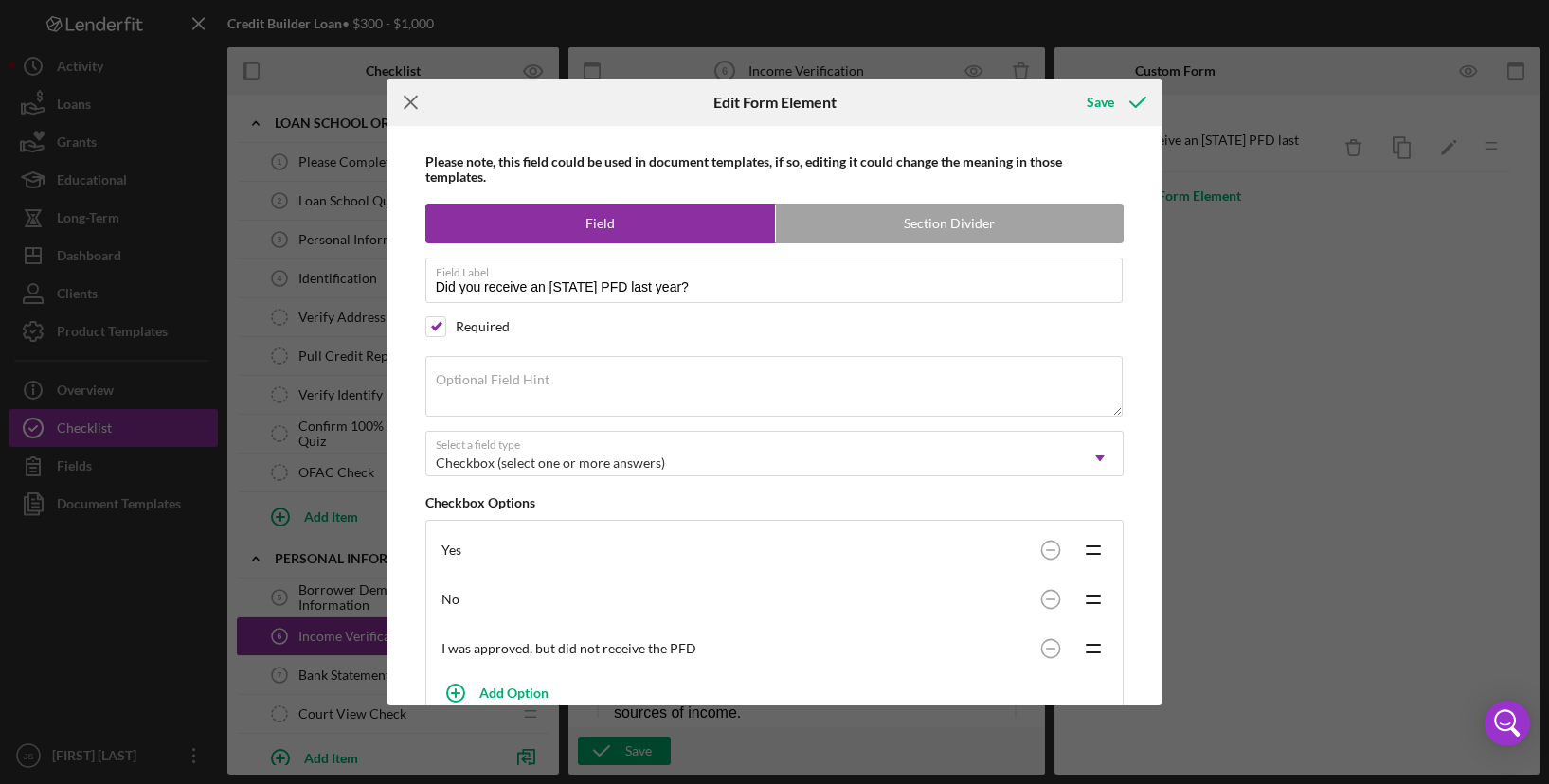 click on "Icon/Menu Close" 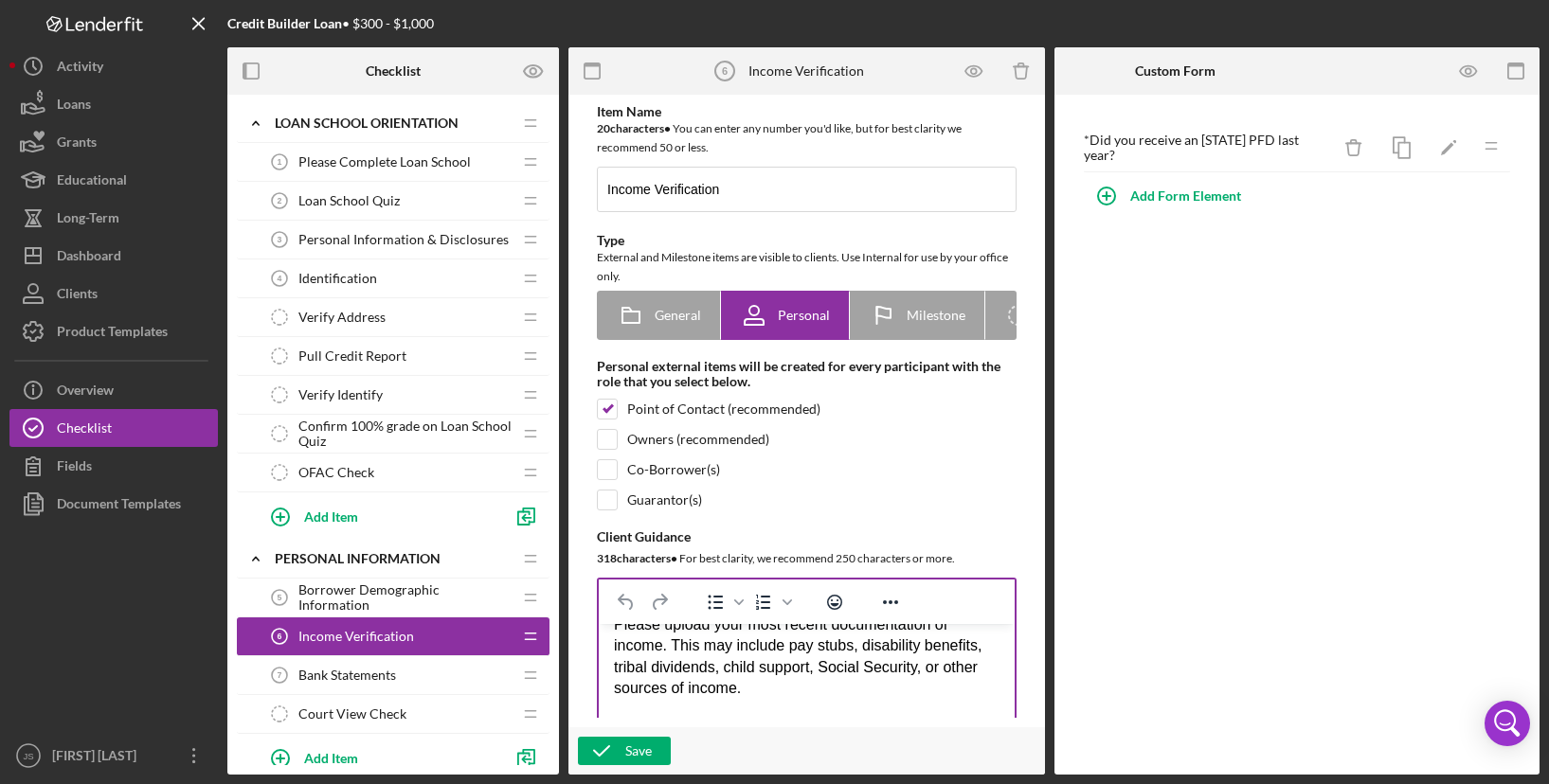 scroll, scrollTop: 0, scrollLeft: 0, axis: both 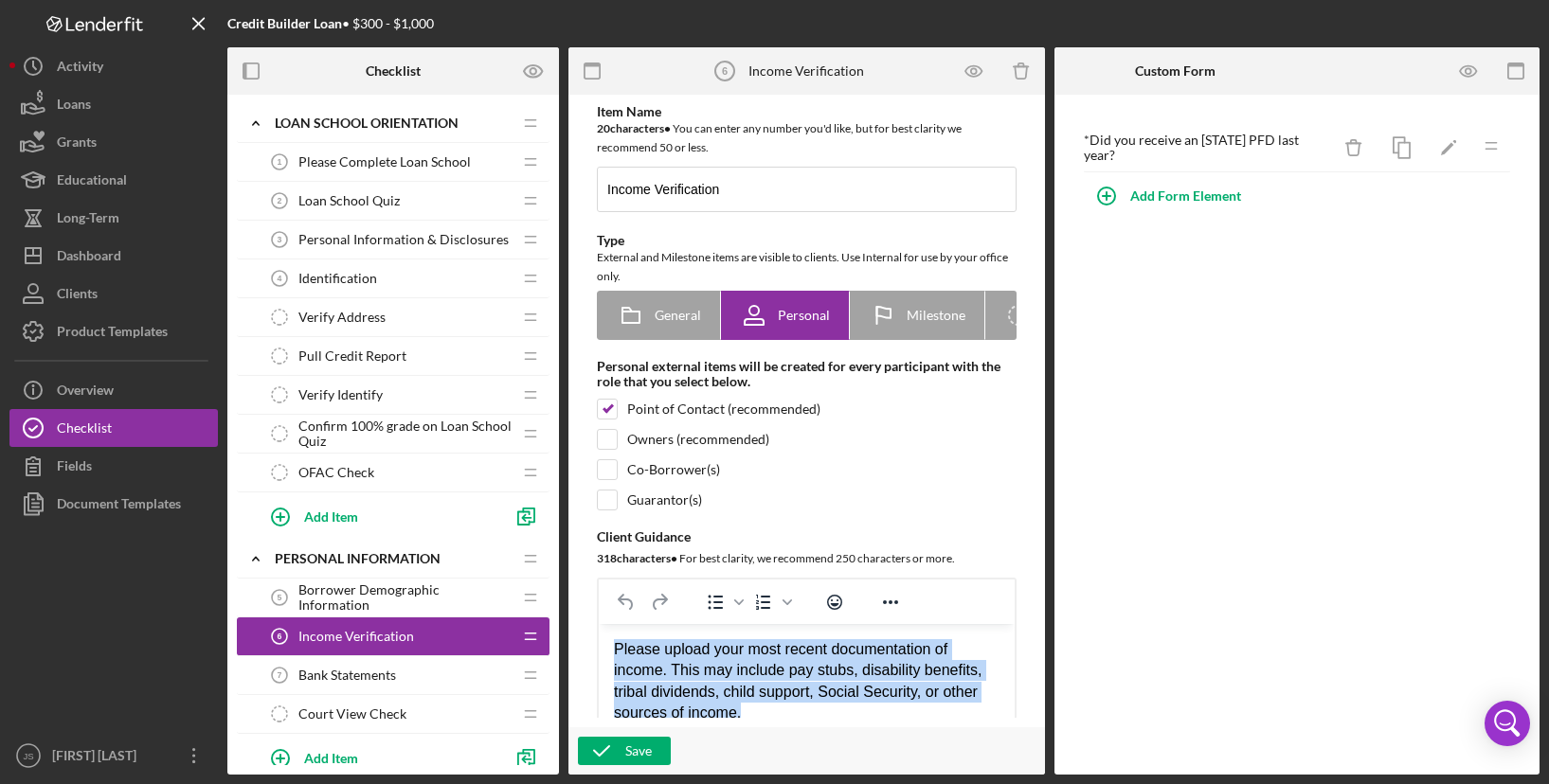 drag, startPoint x: 749, startPoint y: 663, endPoint x: 1197, endPoint y: 1255, distance: 742.4069 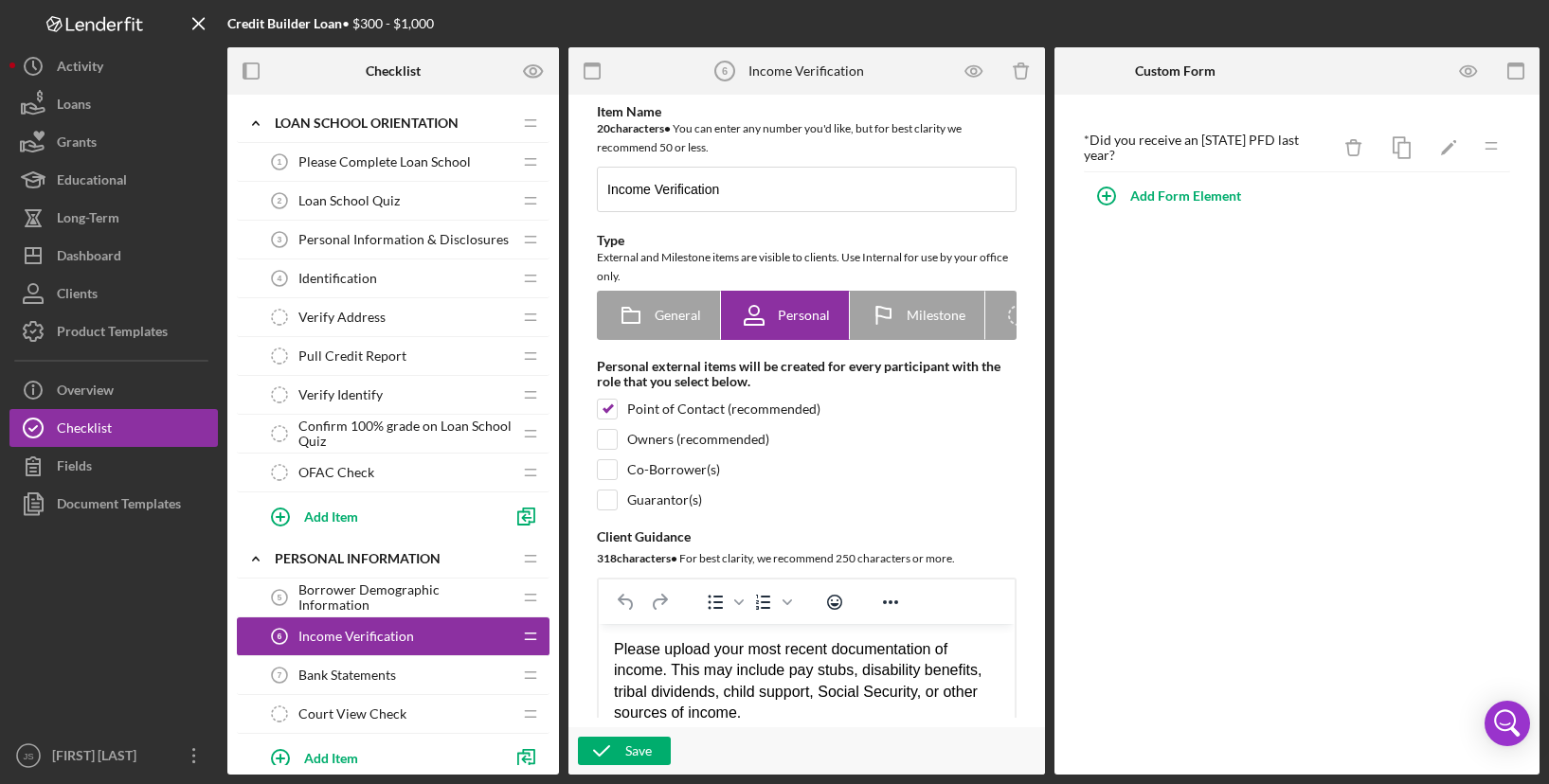 click on "Please upload your most recent documentation of income. This may include pay stubs, disability benefits, tribal dividends, child support, Social Security, or other sources of income." at bounding box center (806, 682) 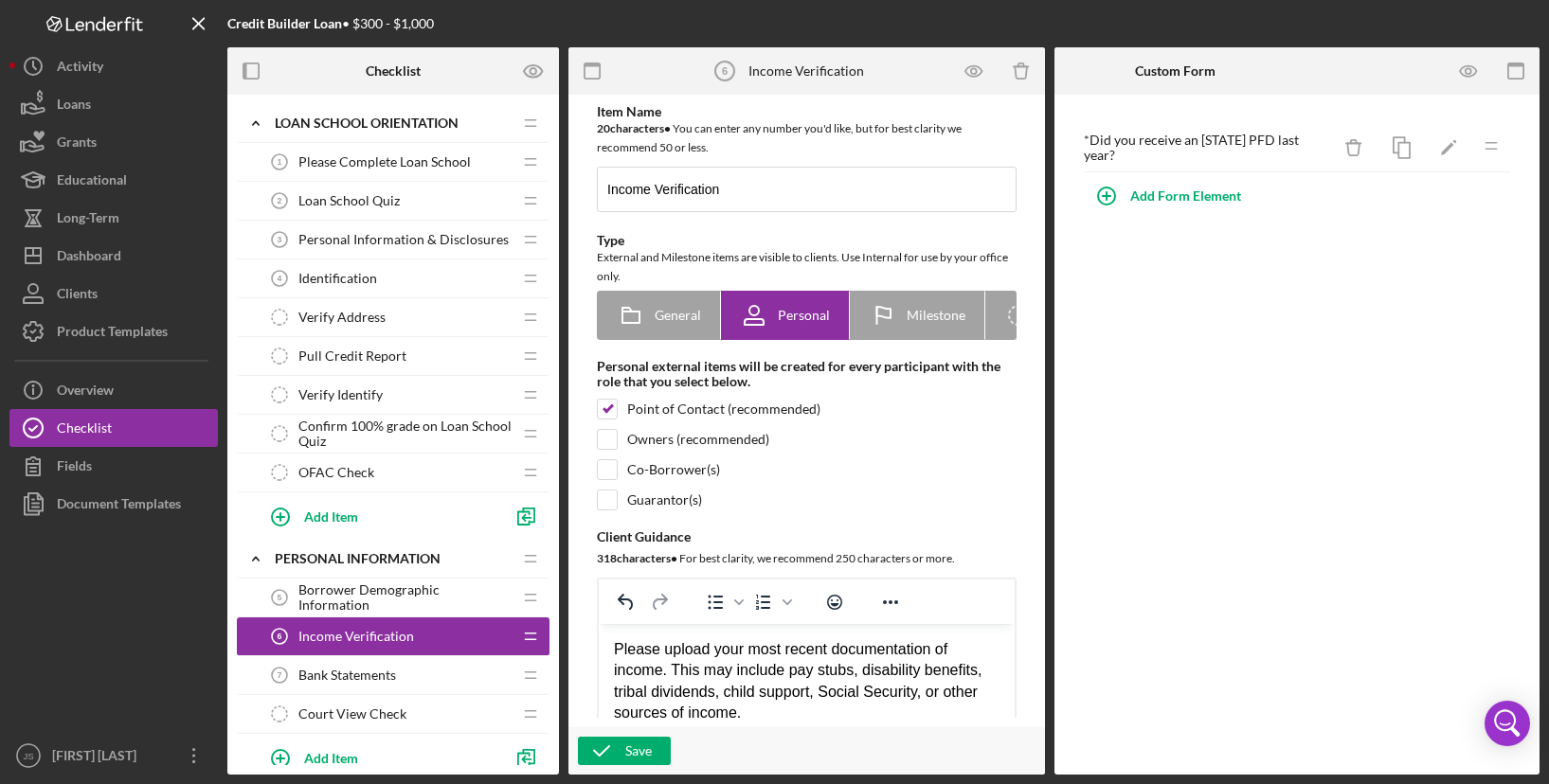 click on "Please upload your most recent documentation of income. This may include pay stubs, disability benefits, tribal dividends, child support, Social Security, or other sources of income." at bounding box center [806, 682] 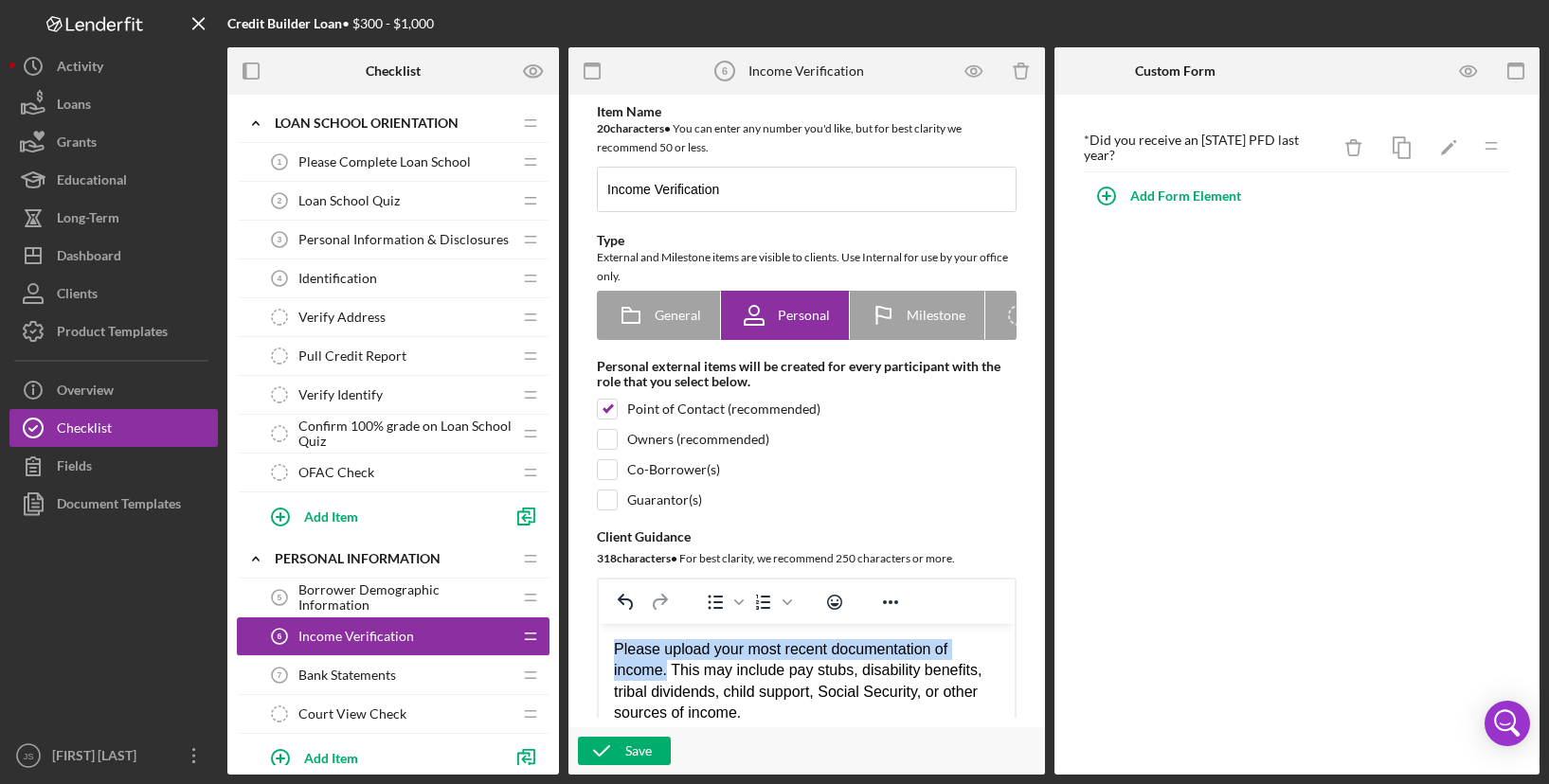 drag, startPoint x: 668, startPoint y: 667, endPoint x: 598, endPoint y: 659, distance: 70.45566 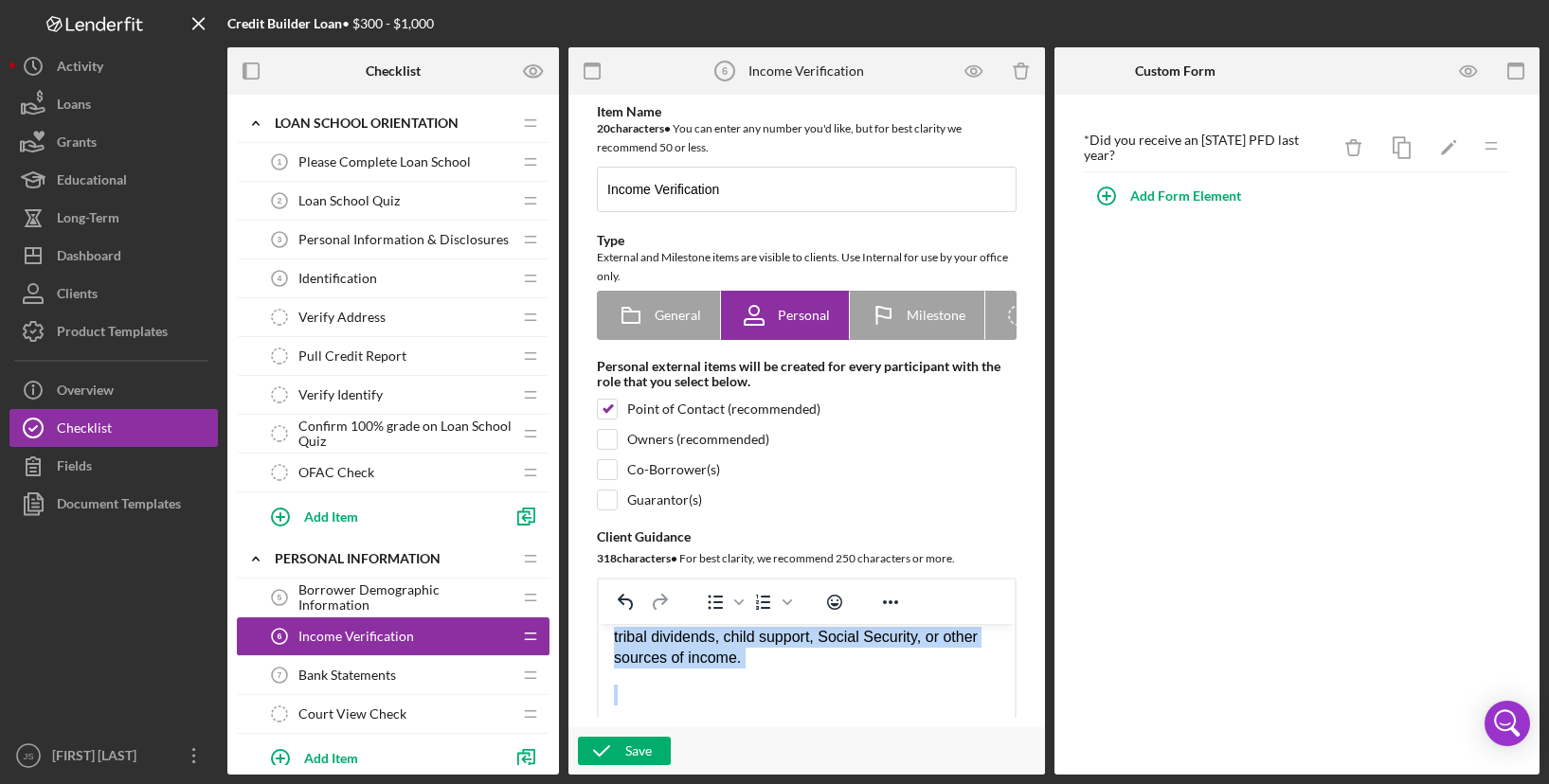 scroll, scrollTop: 0, scrollLeft: 0, axis: both 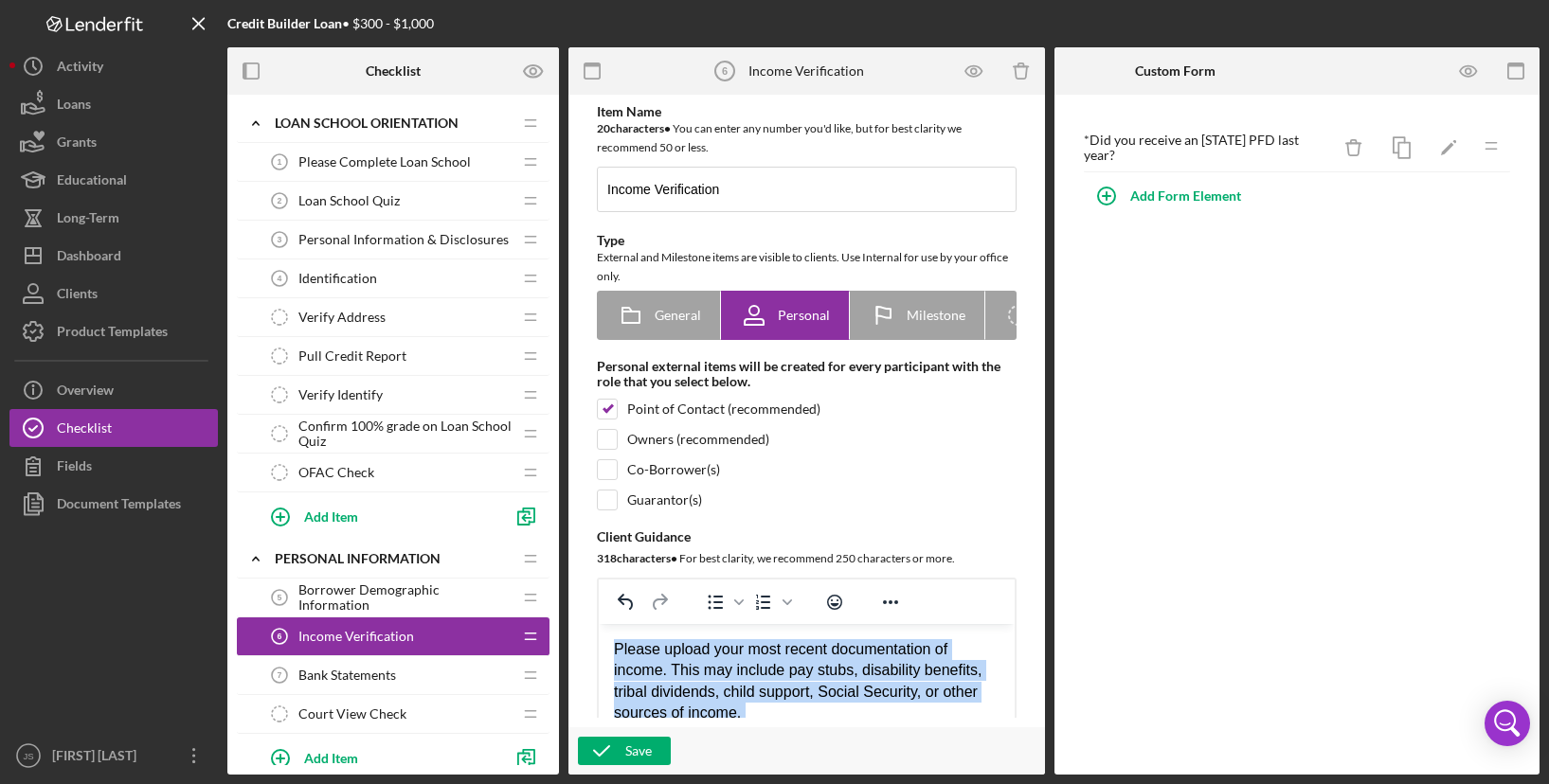 drag, startPoint x: 757, startPoint y: 673, endPoint x: 592, endPoint y: 625, distance: 171.84004 